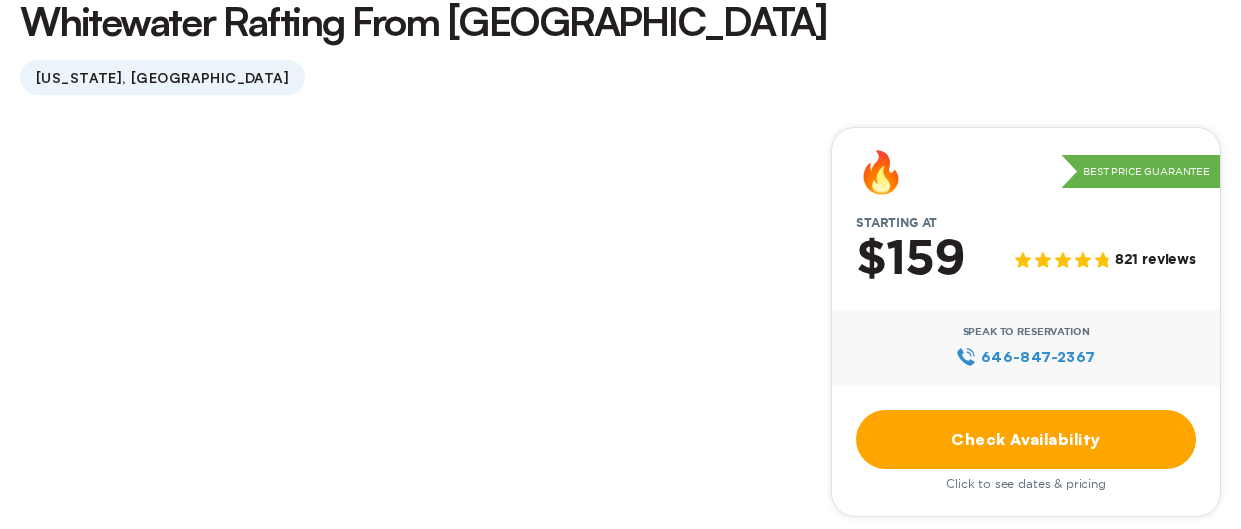 scroll, scrollTop: 554, scrollLeft: 0, axis: vertical 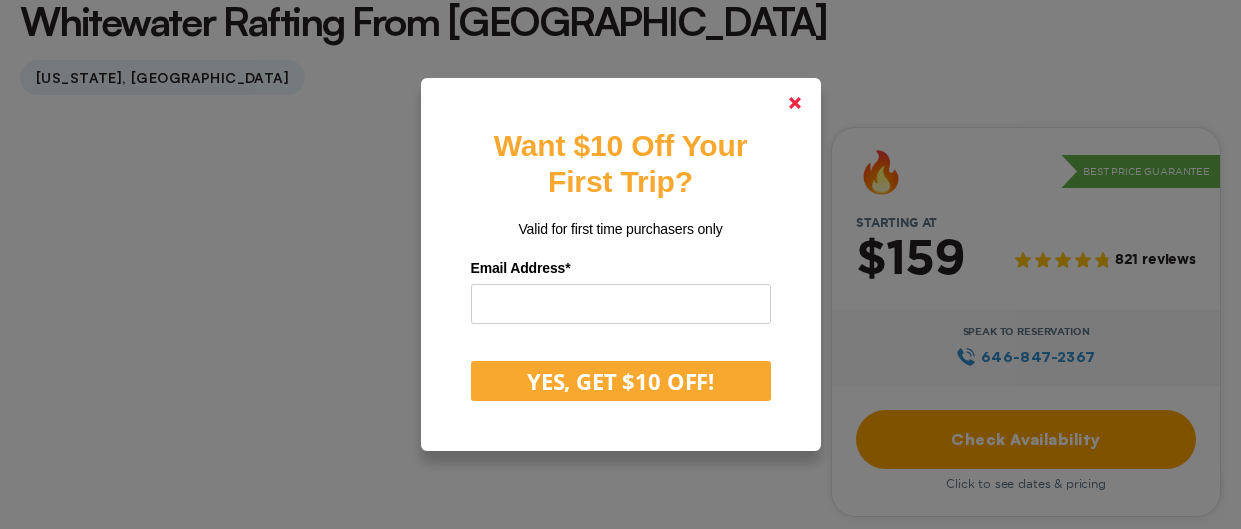 click at bounding box center [795, 103] 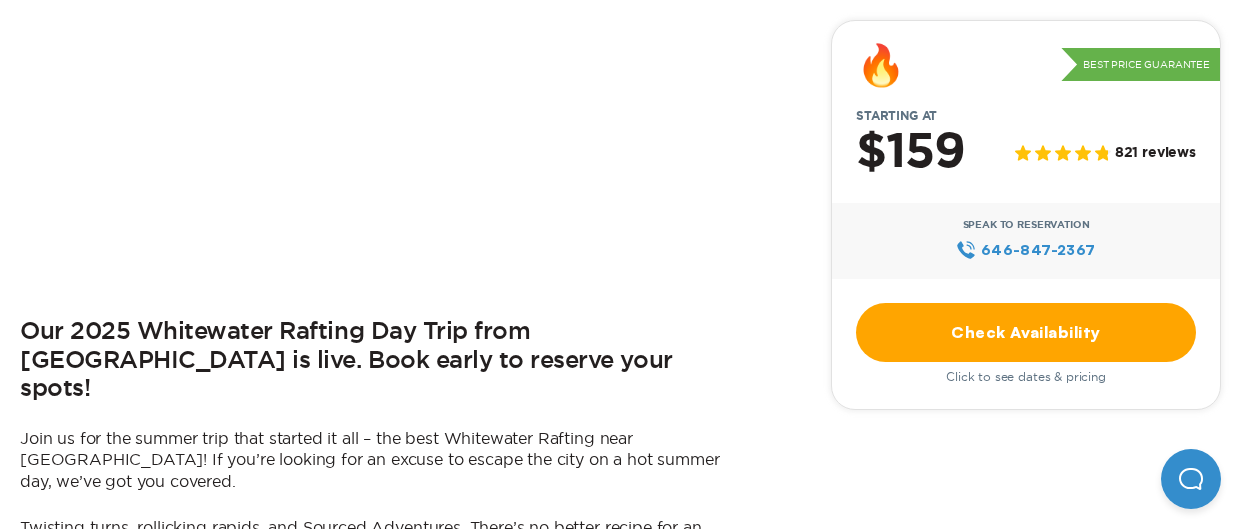 scroll, scrollTop: 0, scrollLeft: 0, axis: both 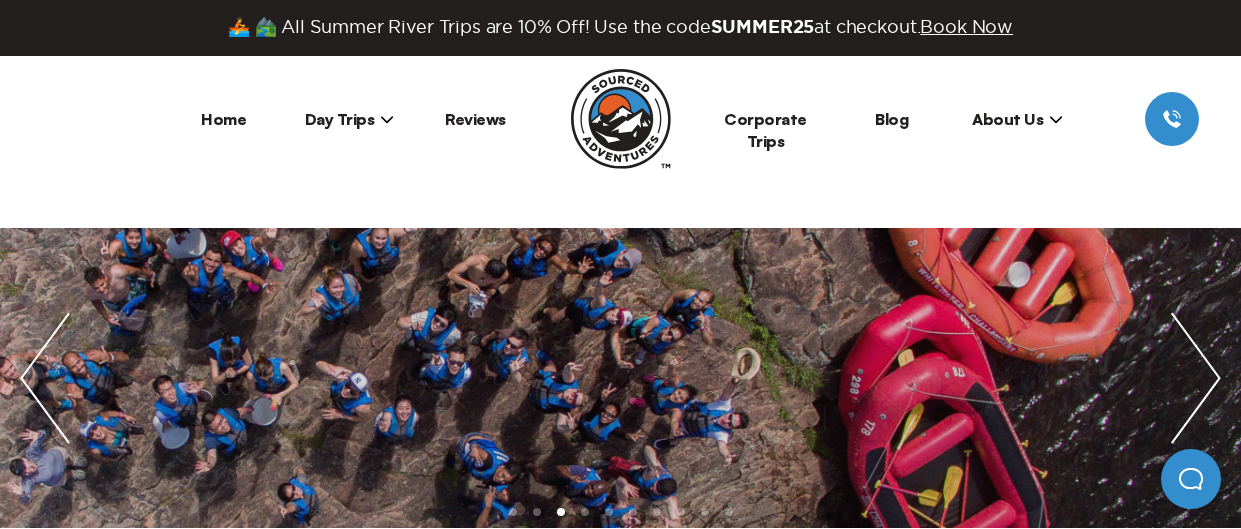 click 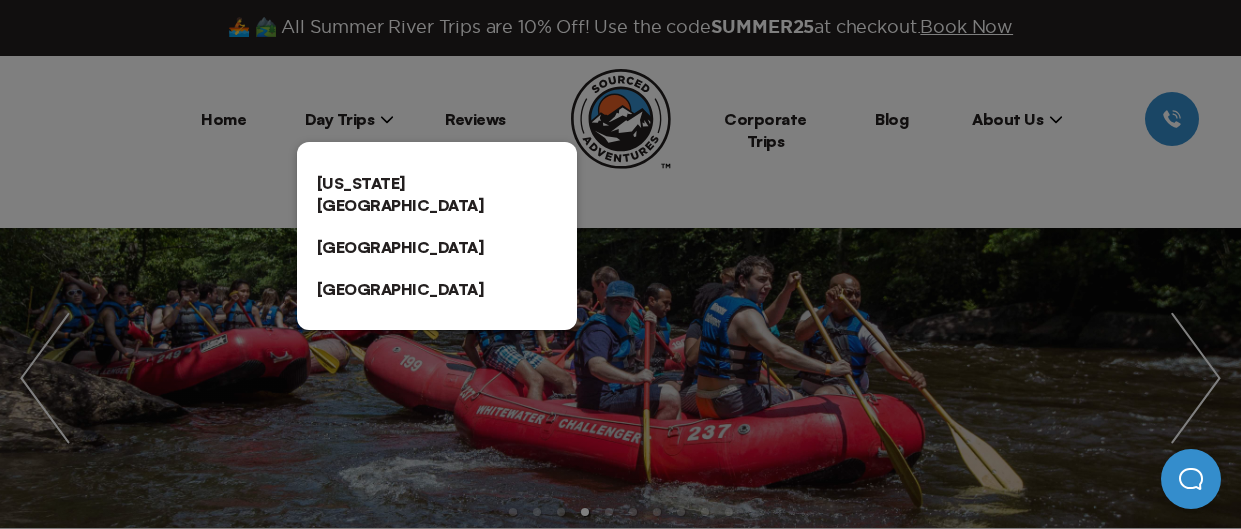 click on "[US_STATE][GEOGRAPHIC_DATA]" at bounding box center [437, 194] 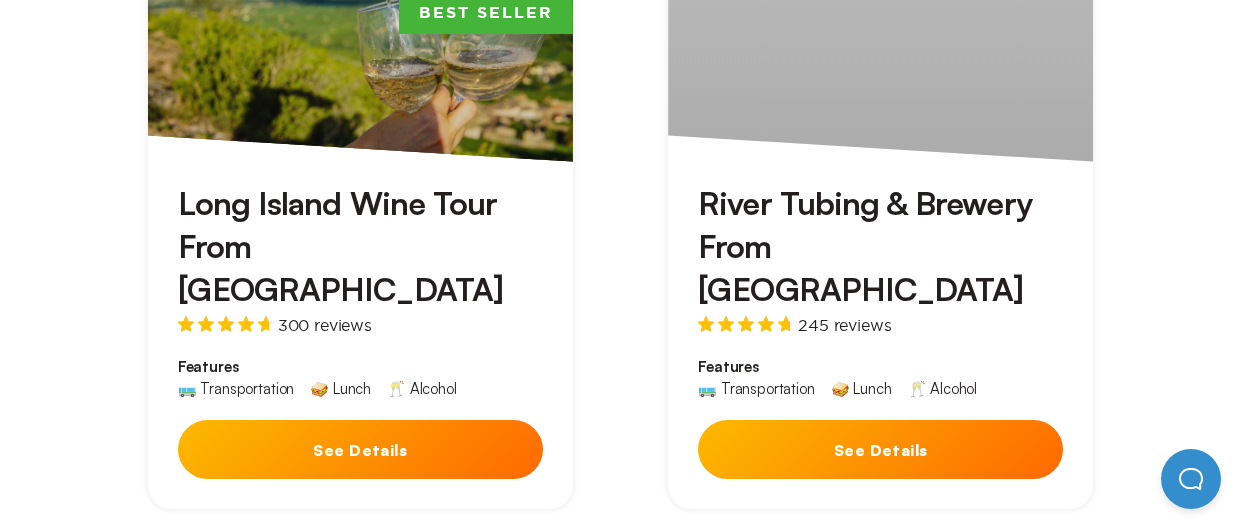 scroll, scrollTop: 840, scrollLeft: 0, axis: vertical 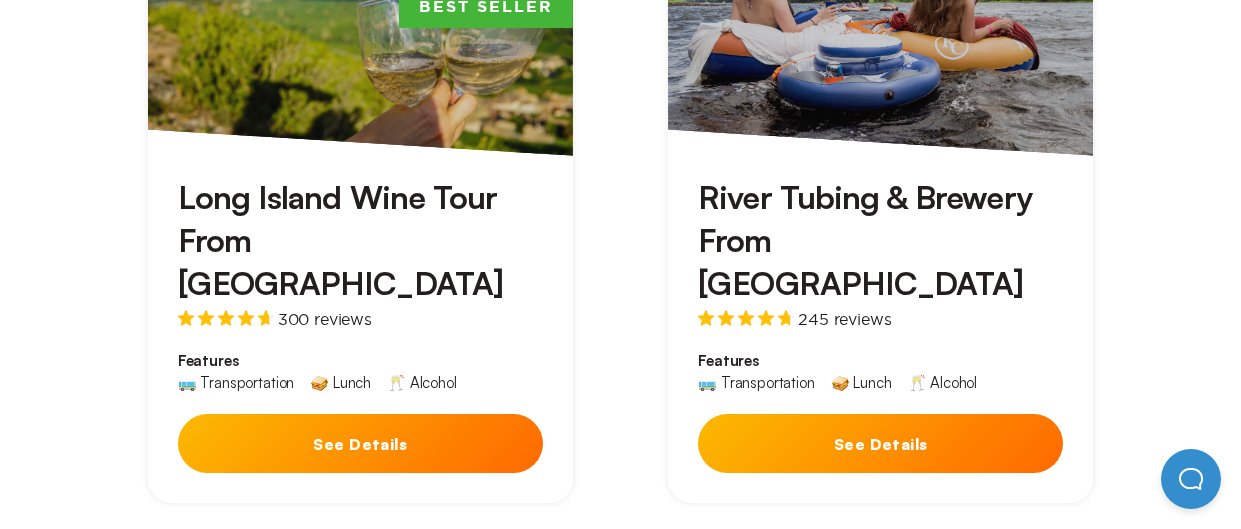 click on "See Details" at bounding box center [880, 443] 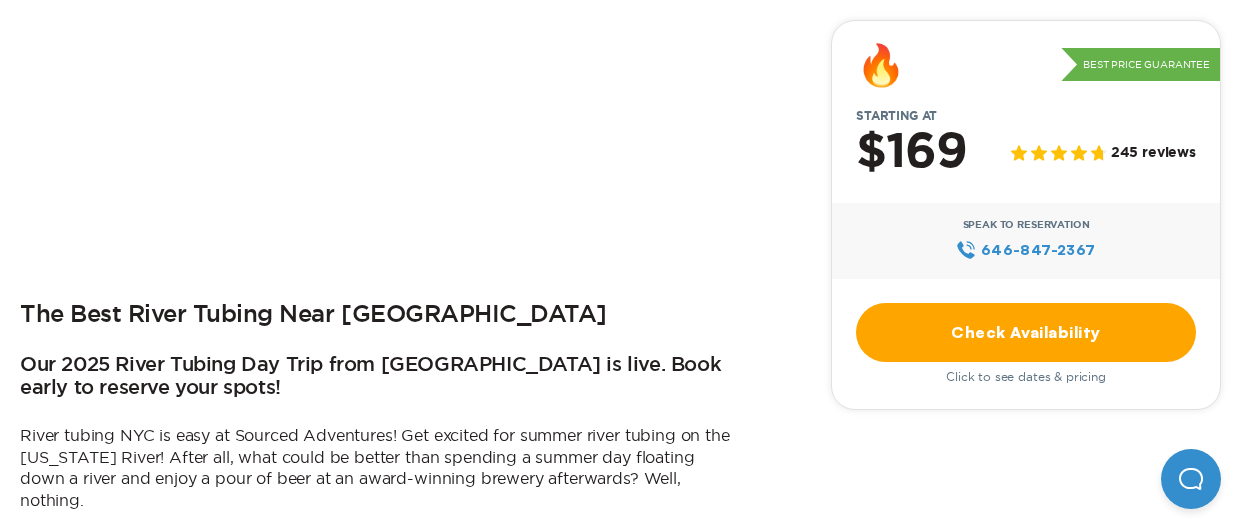 scroll, scrollTop: 711, scrollLeft: 0, axis: vertical 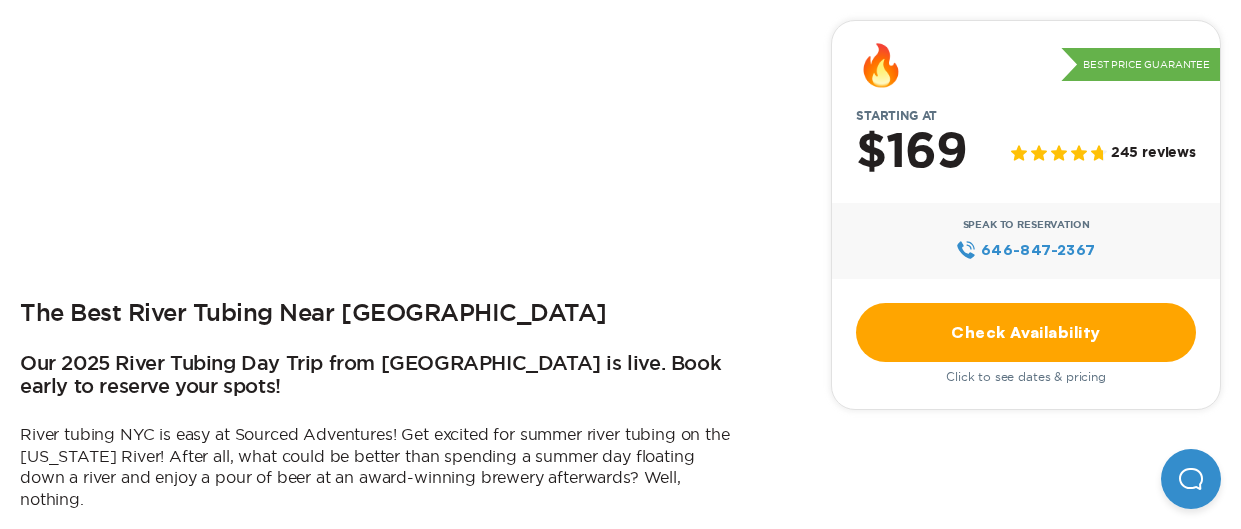 click on "Check Availability" at bounding box center (1026, 332) 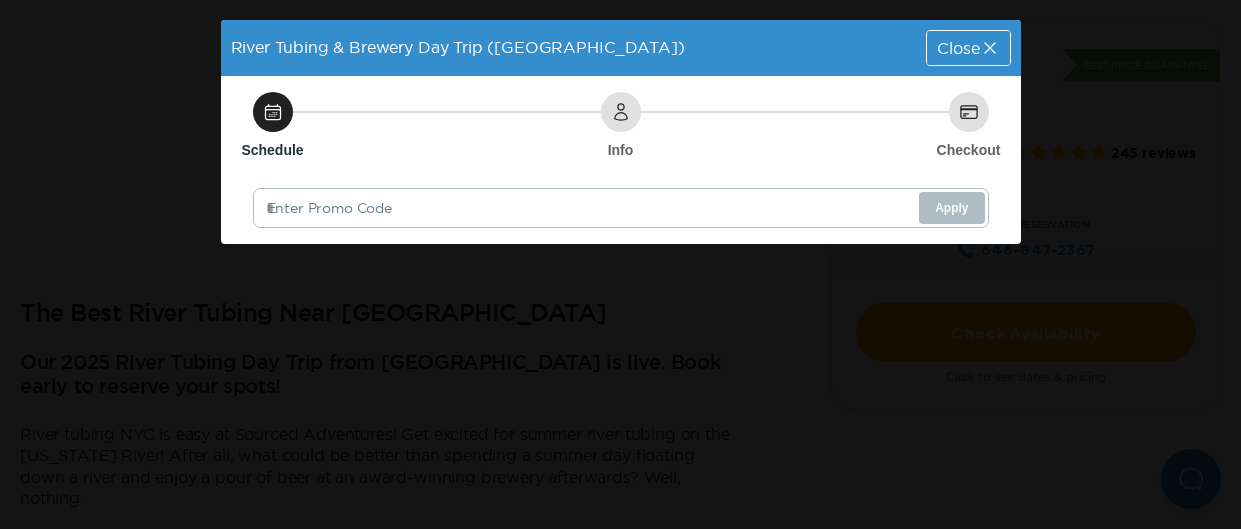 scroll, scrollTop: 0, scrollLeft: 0, axis: both 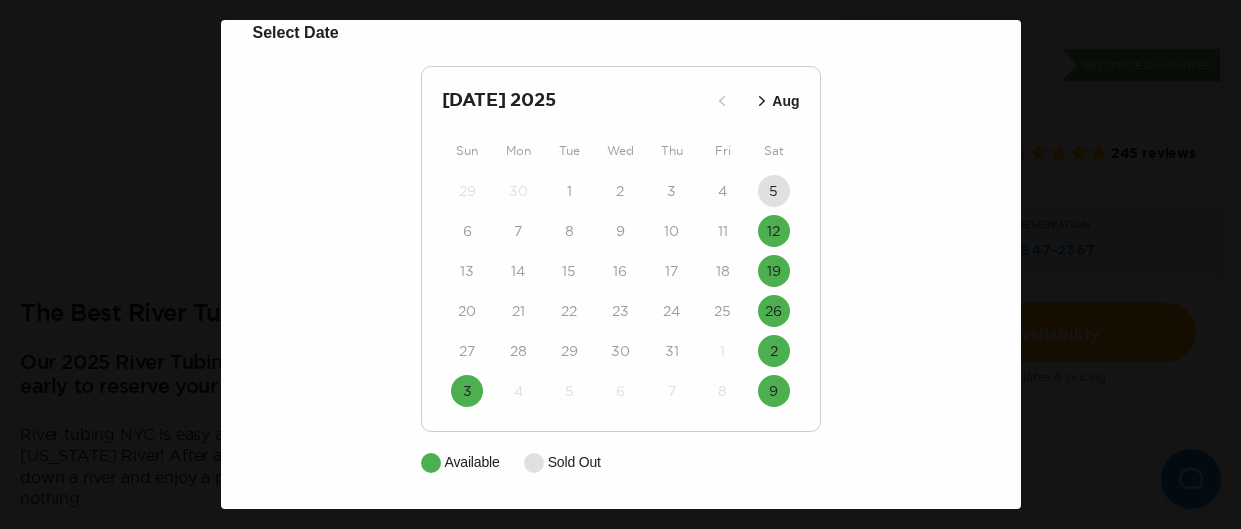 click on "River Tubing & Brewery Day Trip ([GEOGRAPHIC_DATA]) Close Schedule Info Checkout Enter Promo Code   Apply Select Date [DATE] Aug Sun Mon Tue Wed Thu Fri Sat 29 30 1 2 3 4 5 6 7 8 9 10 11 12 13 14 15 16 17 18 19 20 21 22 23 24 25 26 27 28 29 30 31 1 2 3 4 5 6 7 8 9 Available Sold Out" at bounding box center [620, 264] 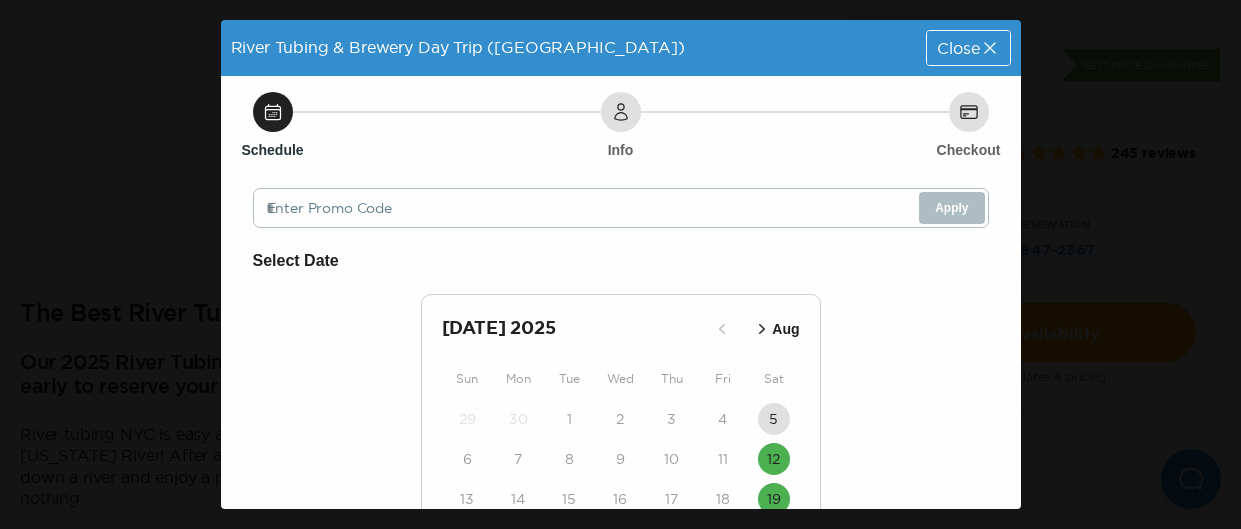 click on "Close" at bounding box center [958, 48] 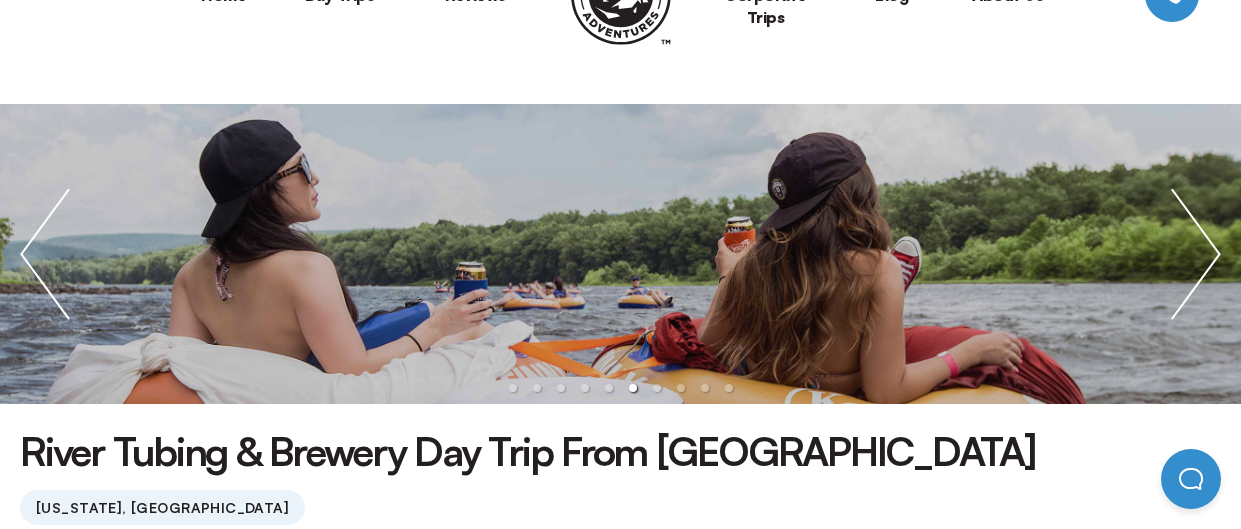 scroll, scrollTop: 0, scrollLeft: 0, axis: both 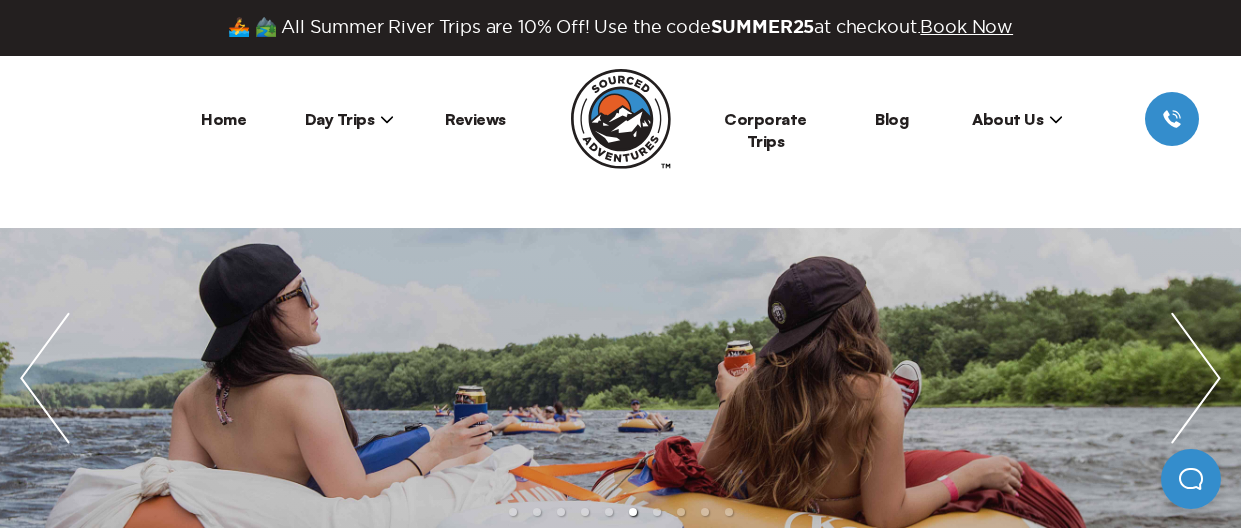 click on "Day Trips" at bounding box center [350, 119] 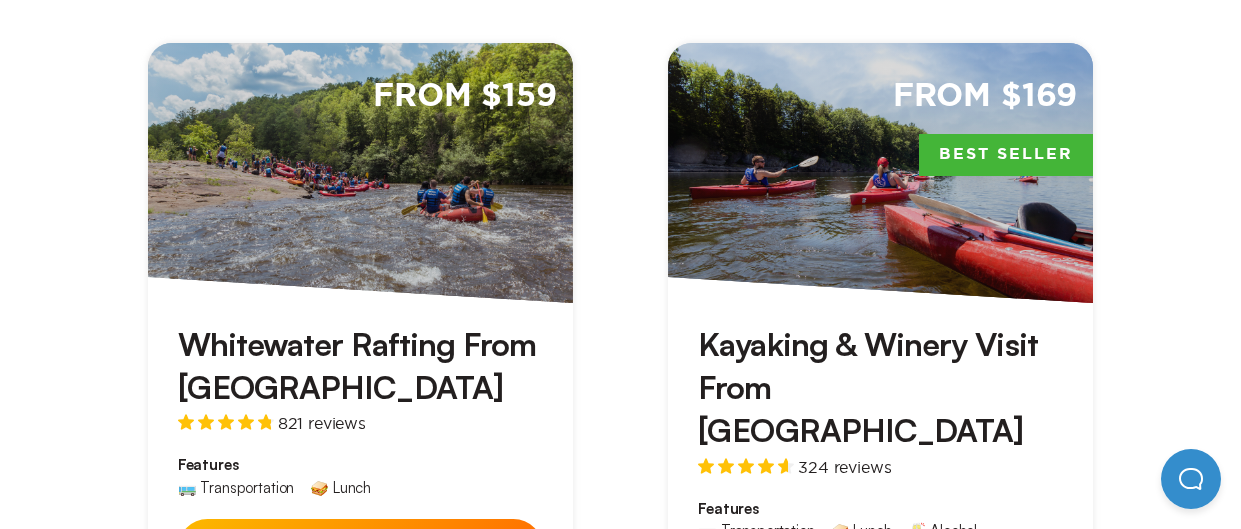 scroll, scrollTop: 2898, scrollLeft: 0, axis: vertical 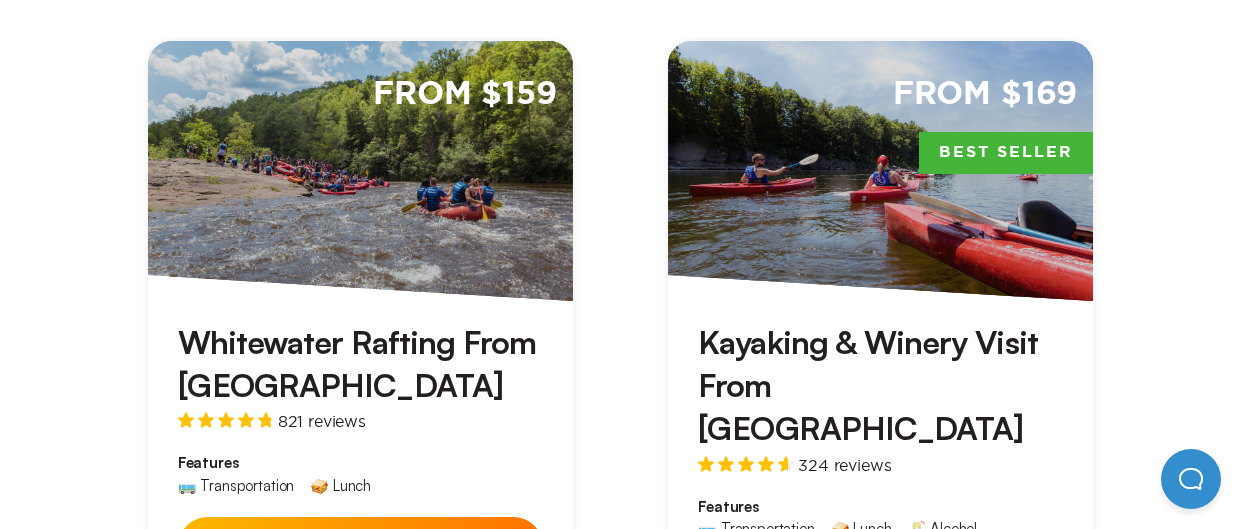 click on "See Details" at bounding box center [360, 546] 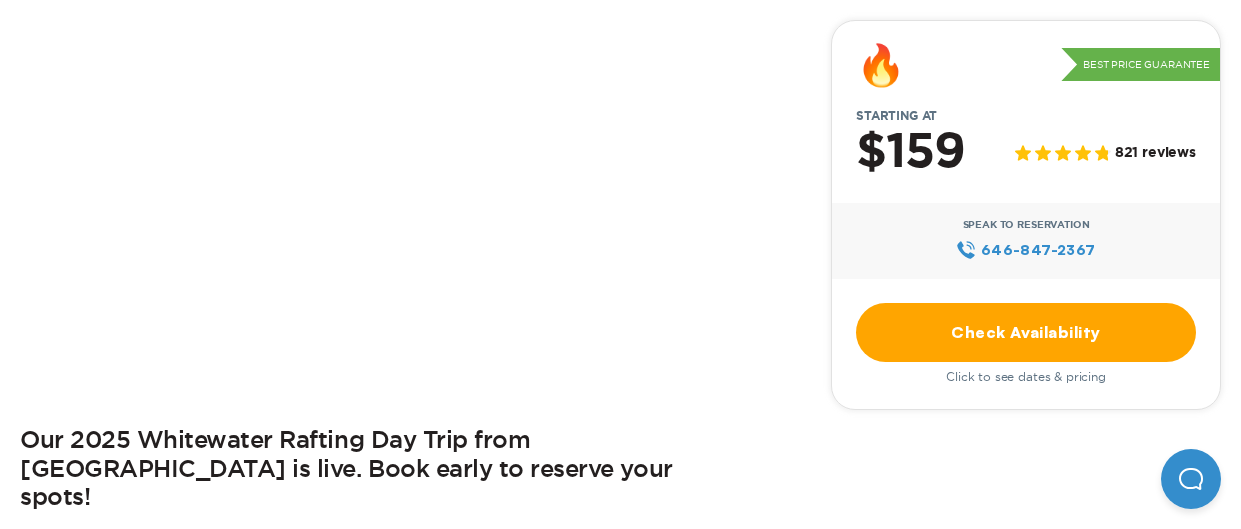 scroll, scrollTop: 682, scrollLeft: 0, axis: vertical 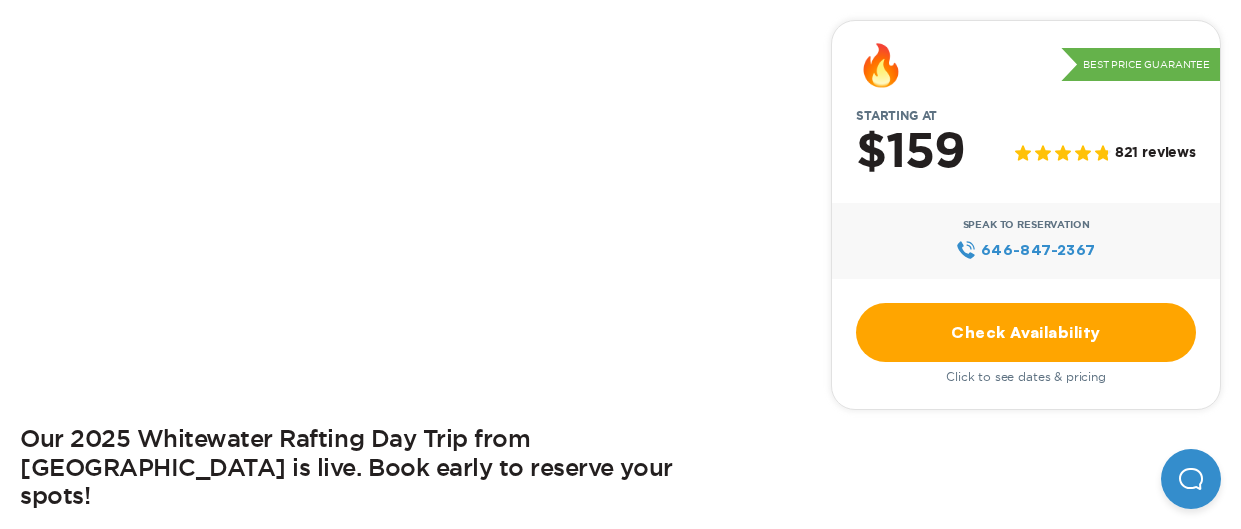 click on "Check Availability" at bounding box center [1026, 332] 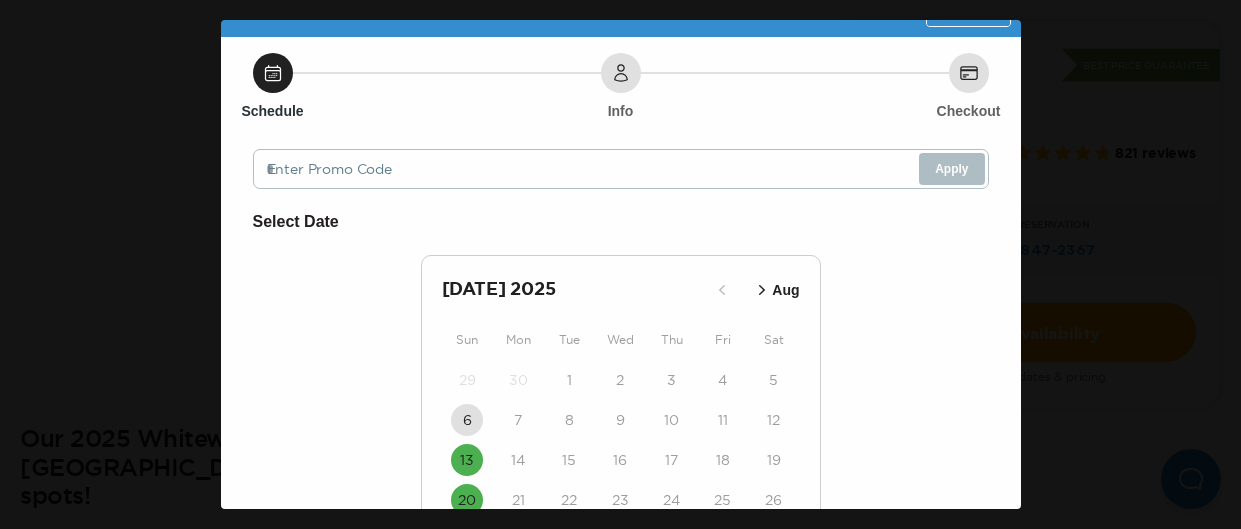 scroll, scrollTop: 0, scrollLeft: 0, axis: both 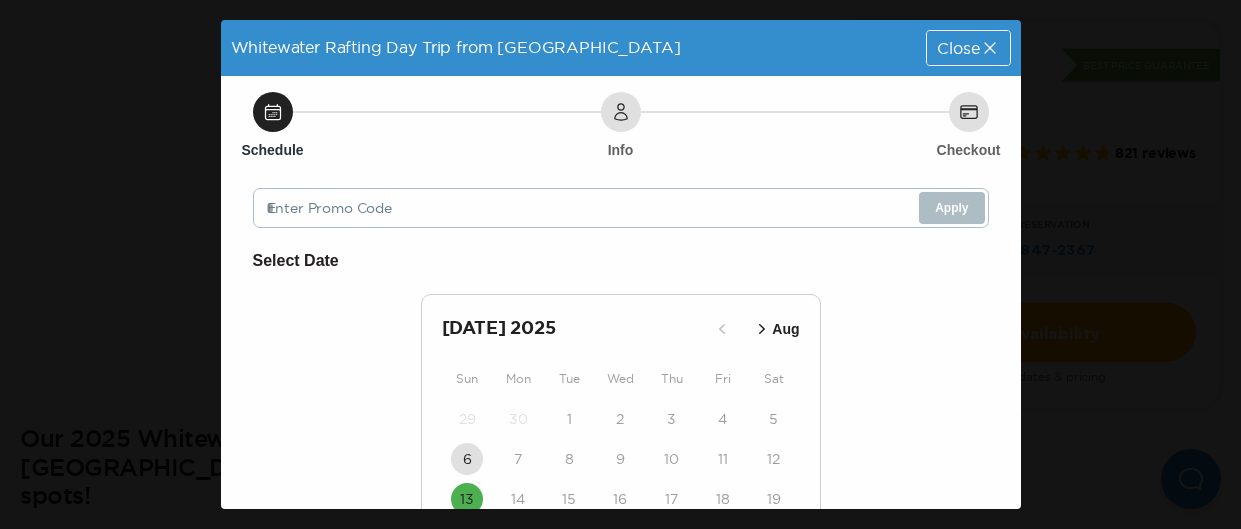 click on "Close" at bounding box center [968, 48] 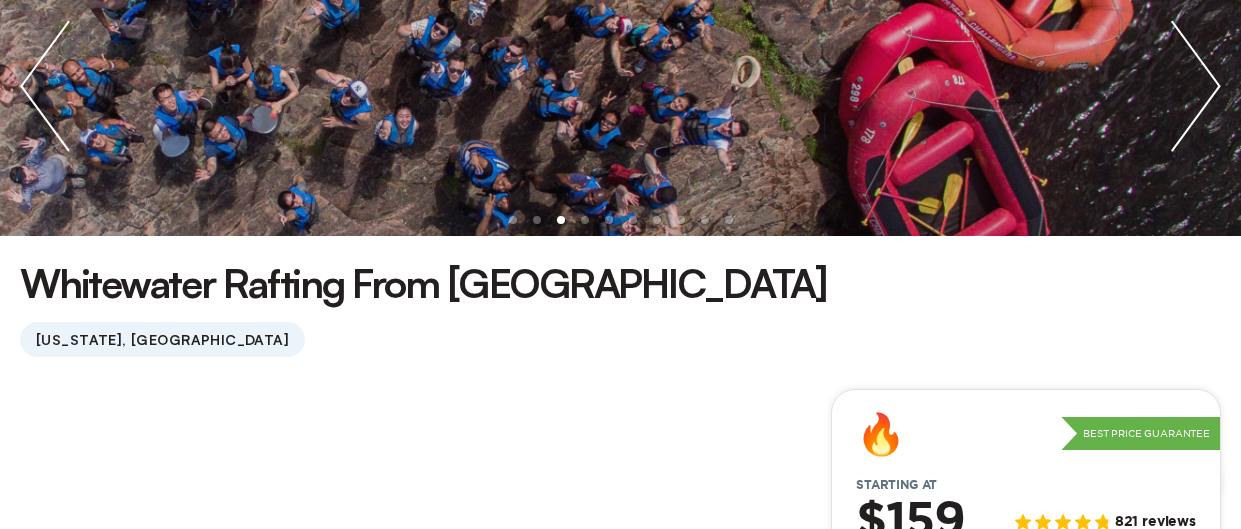 scroll, scrollTop: 287, scrollLeft: 0, axis: vertical 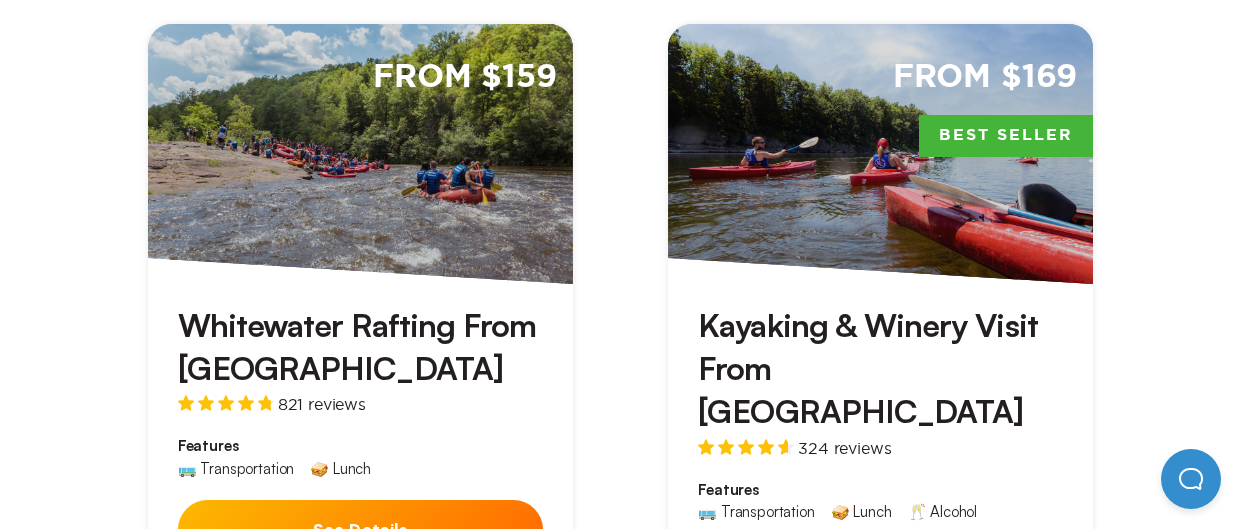 click on "See Details" at bounding box center (880, 572) 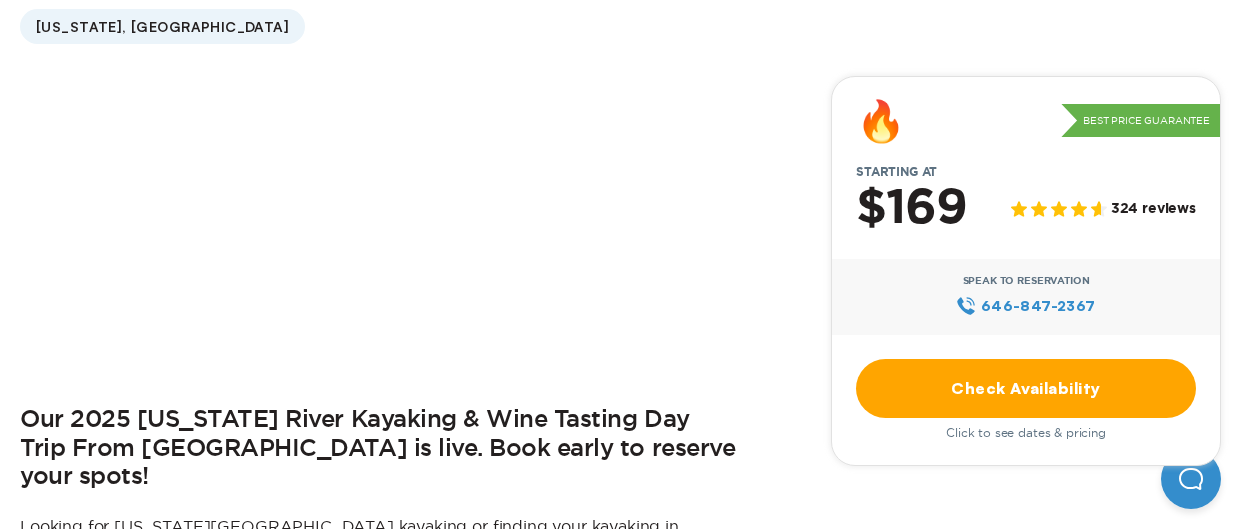 scroll, scrollTop: 612, scrollLeft: 0, axis: vertical 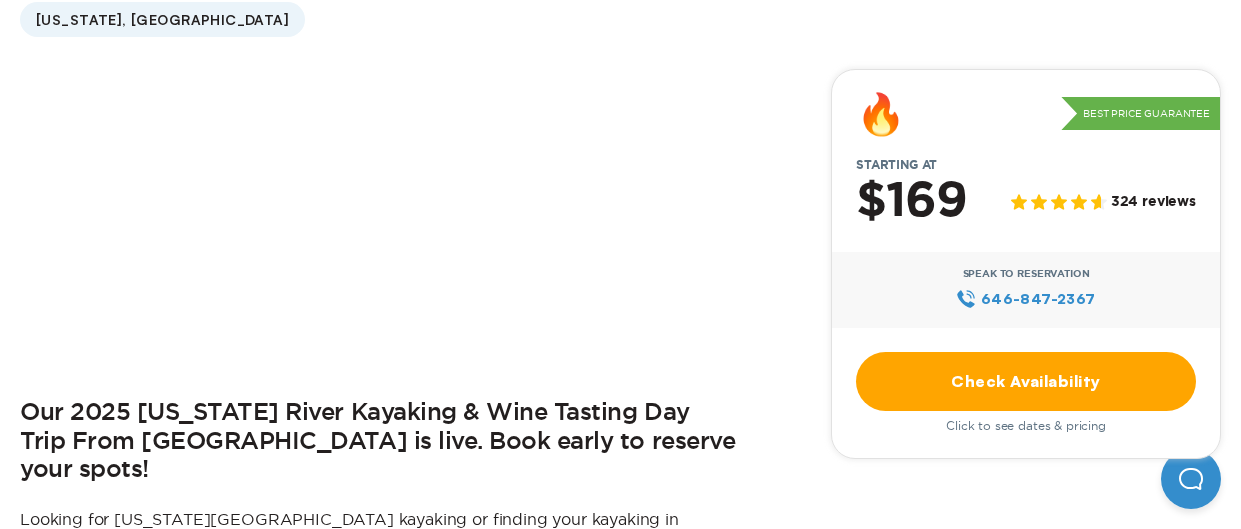 click on "Check Availability" at bounding box center [1026, 381] 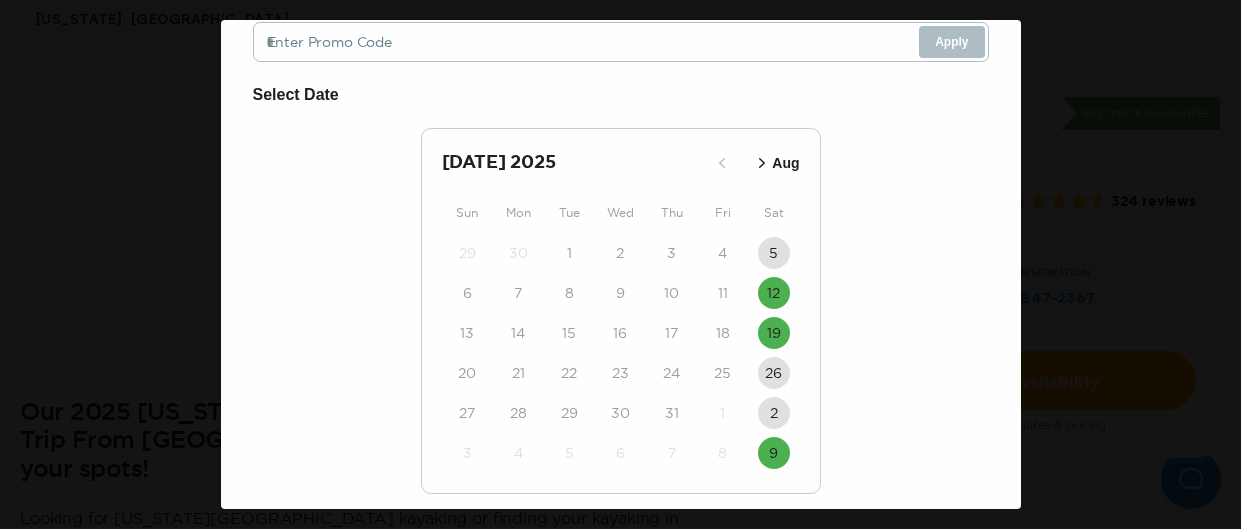 scroll, scrollTop: 170, scrollLeft: 0, axis: vertical 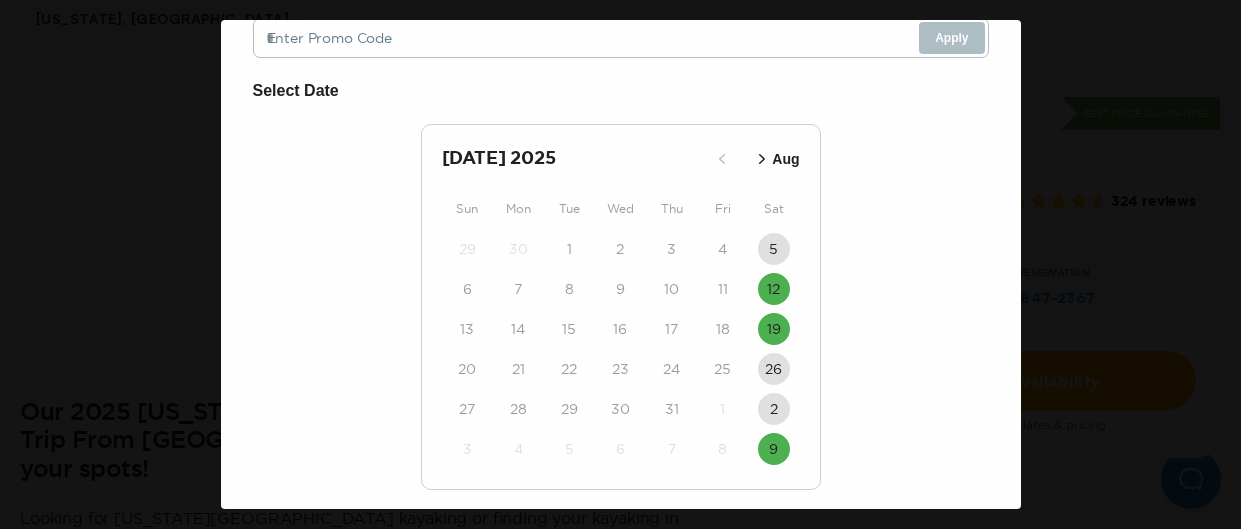 click on "Kayak & Wine on the [US_STATE] (from [GEOGRAPHIC_DATA]) Close Schedule Info Checkout Enter Promo Code   Apply Select Date [DATE] Aug Sun Mon Tue Wed Thu Fri Sat 29 30 1 2 3 4 5 6 7 8 9 10 11 12 13 14 15 16 17 18 19 20 21 22 23 24 25 26 27 28 29 30 31 1 2 3 4 5 6 7 8 9 Available Sold Out" at bounding box center [620, 264] 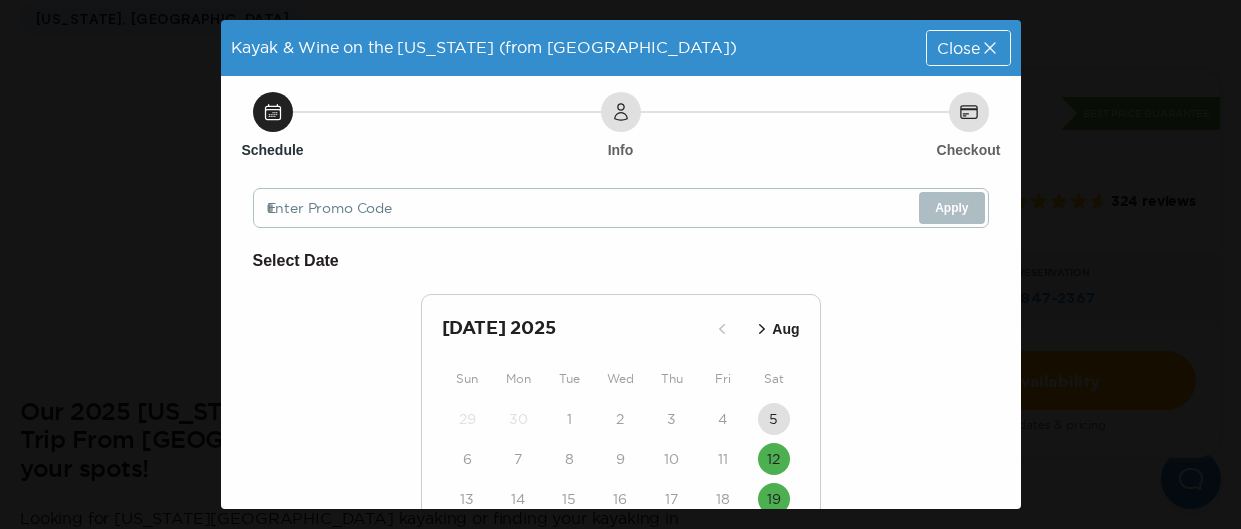 click 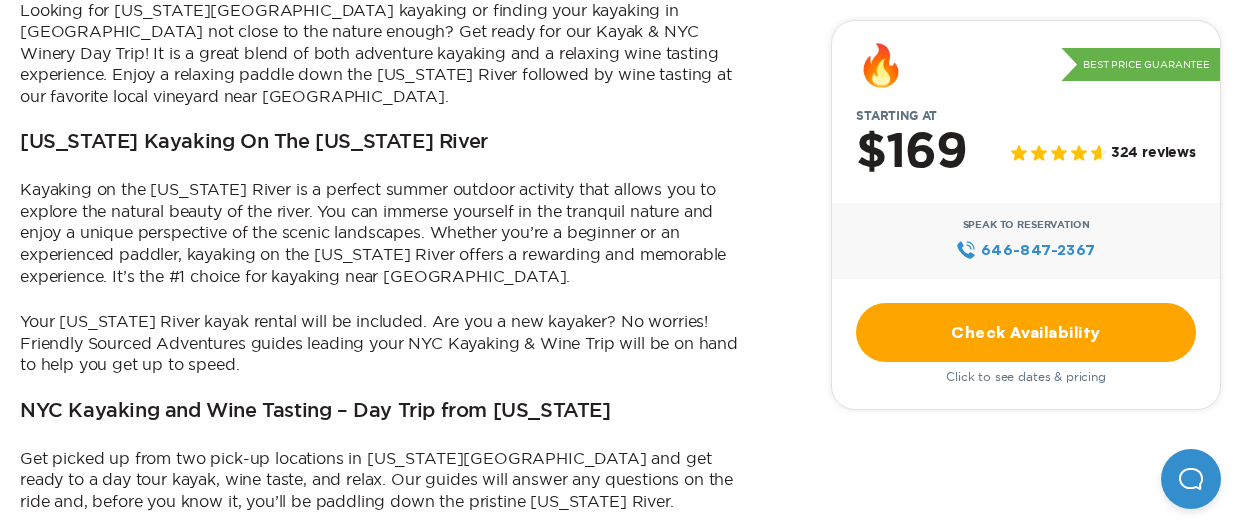 scroll, scrollTop: 0, scrollLeft: 0, axis: both 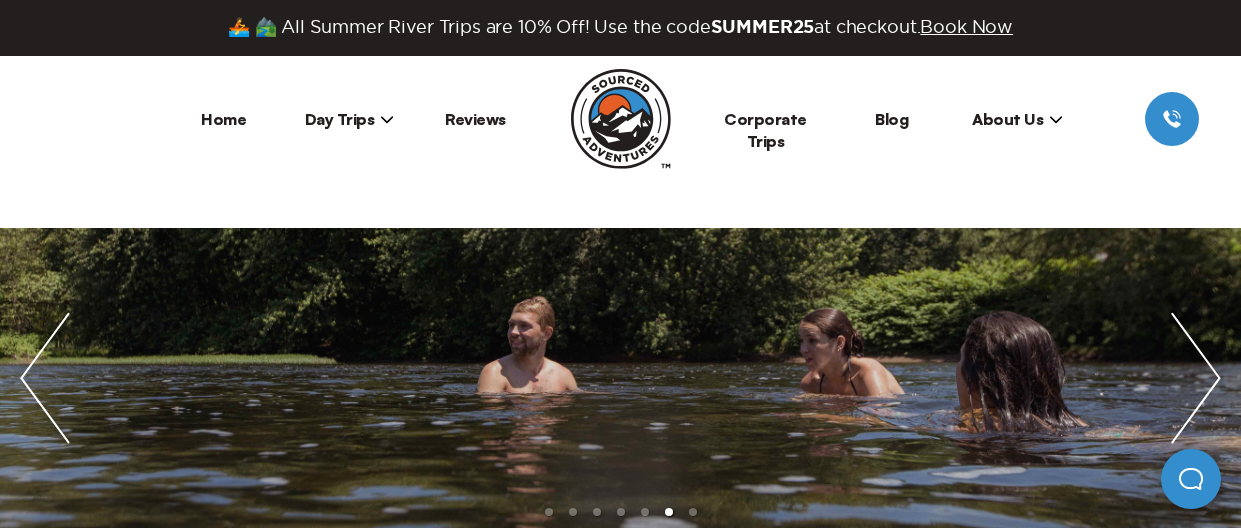click 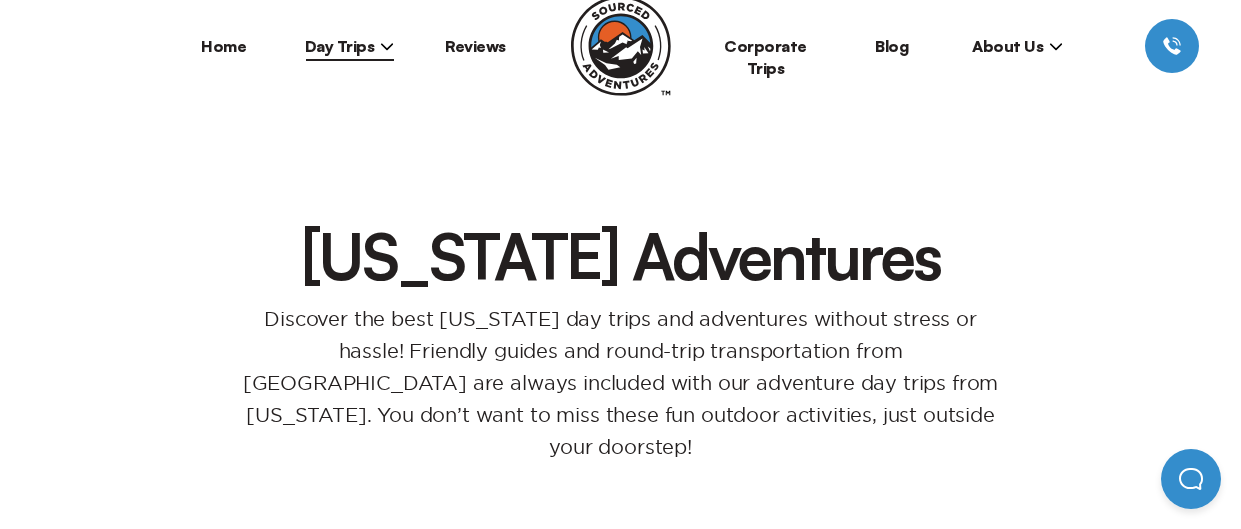 scroll, scrollTop: 0, scrollLeft: 0, axis: both 